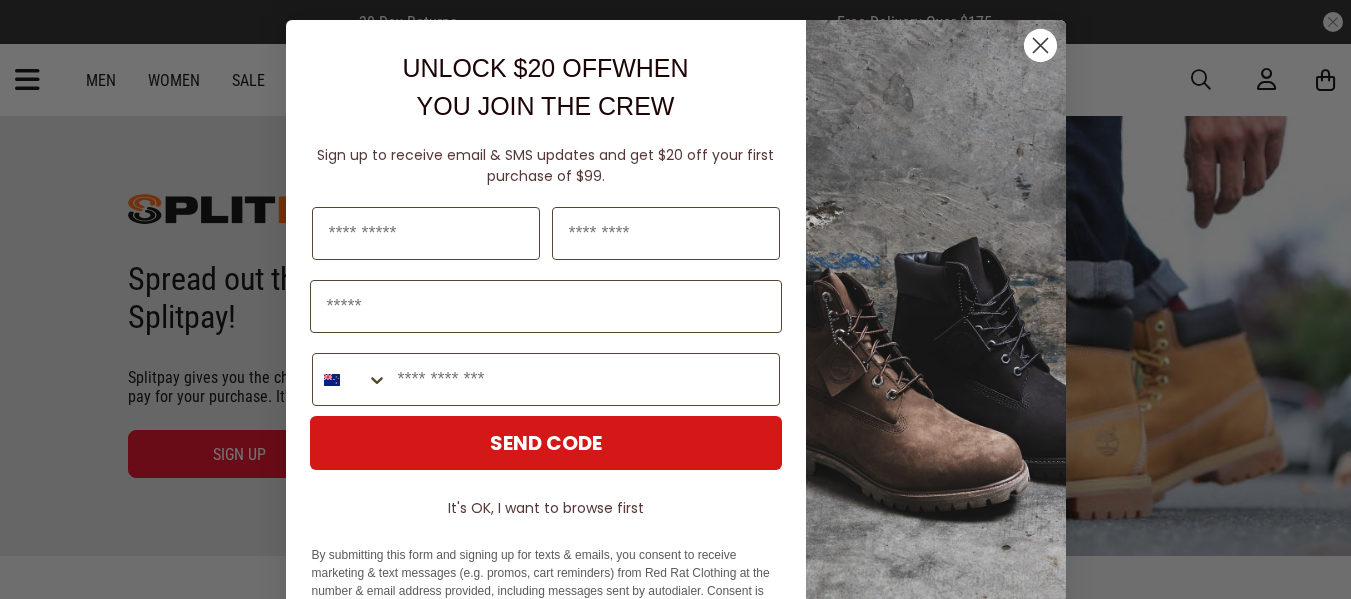 scroll, scrollTop: 0, scrollLeft: 0, axis: both 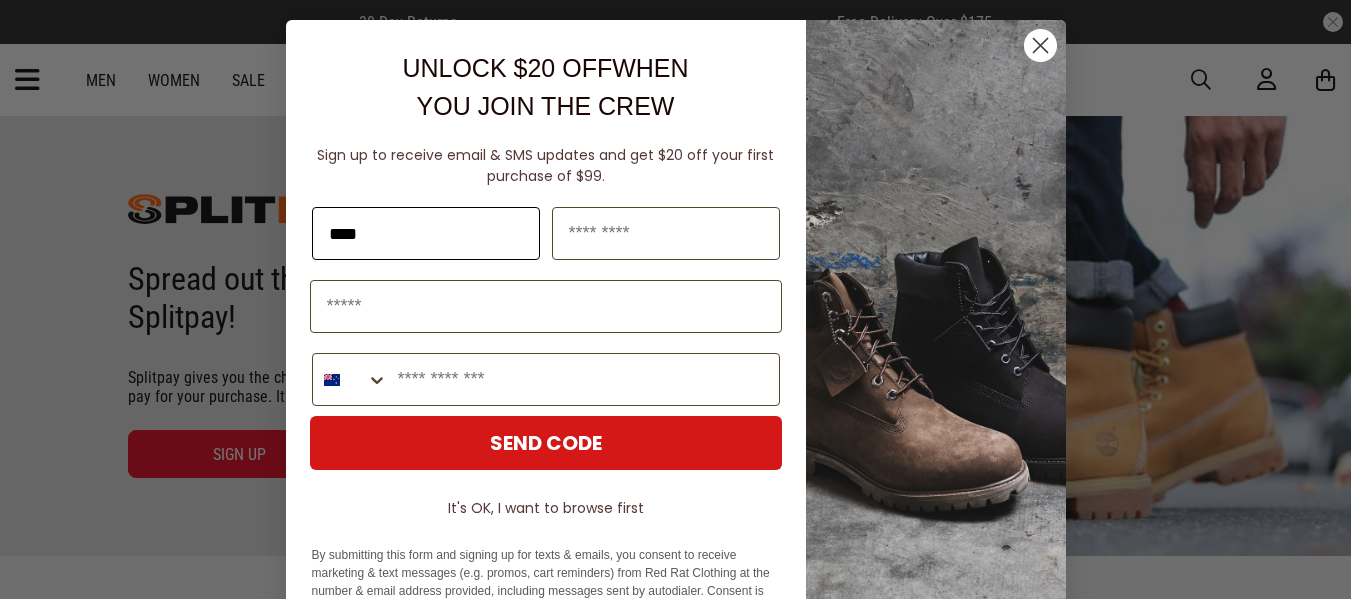 type on "*******" 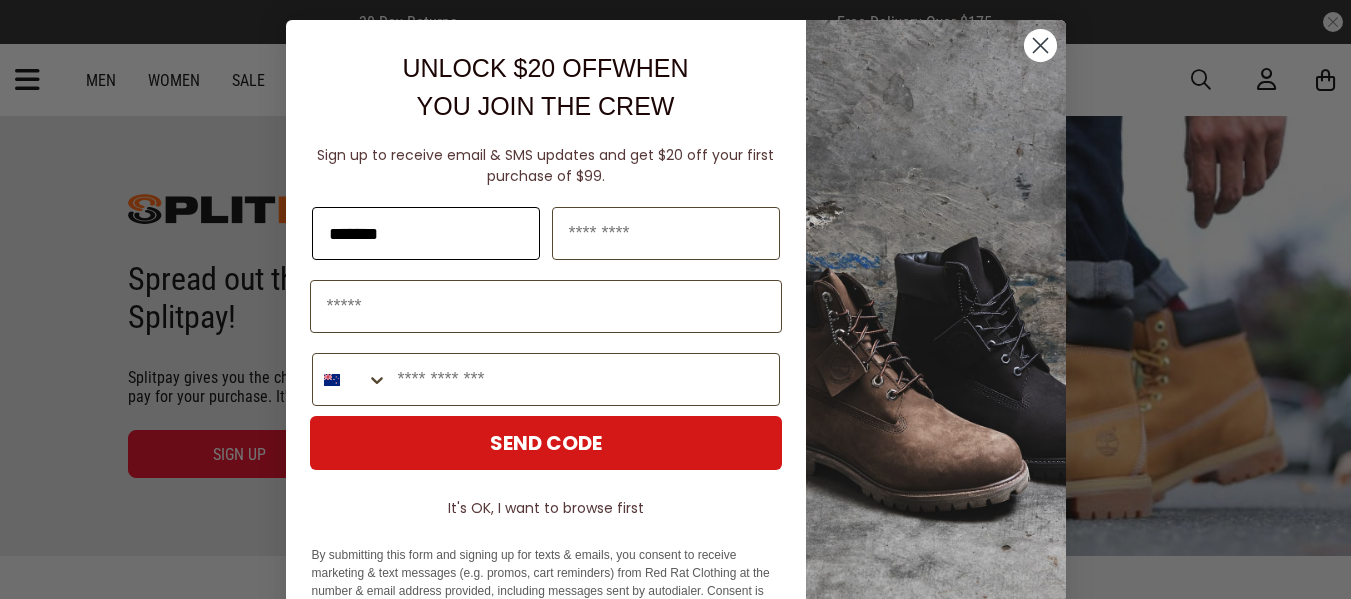 type on "**********" 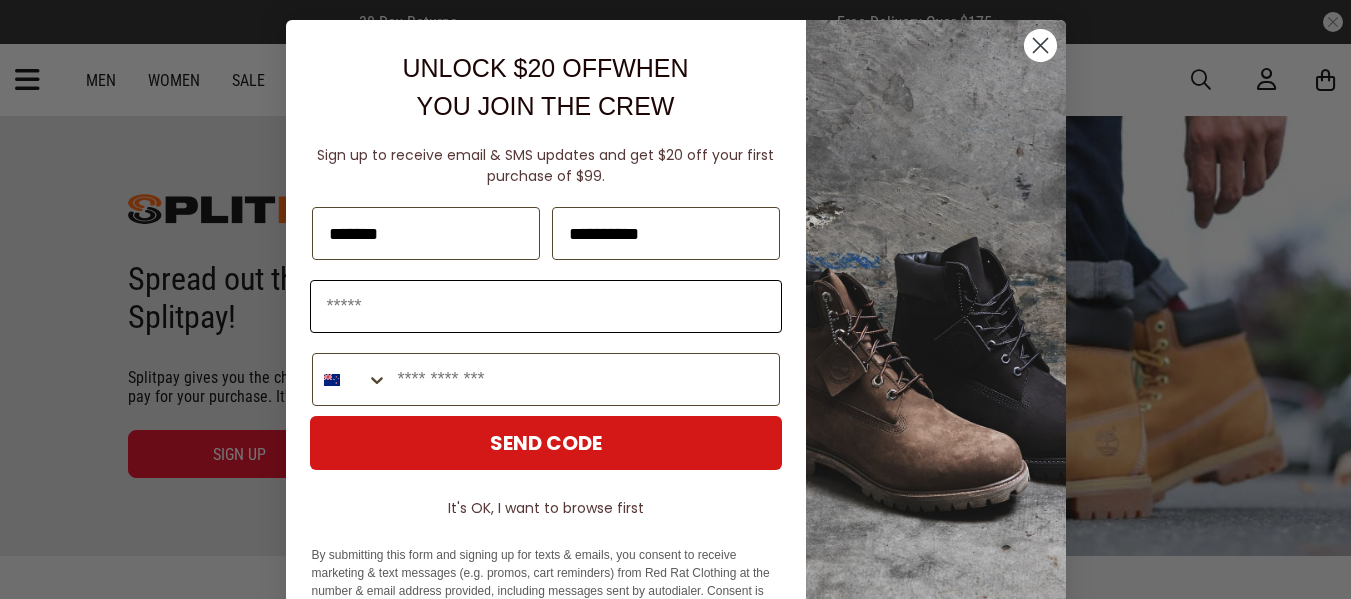 click at bounding box center (546, 306) 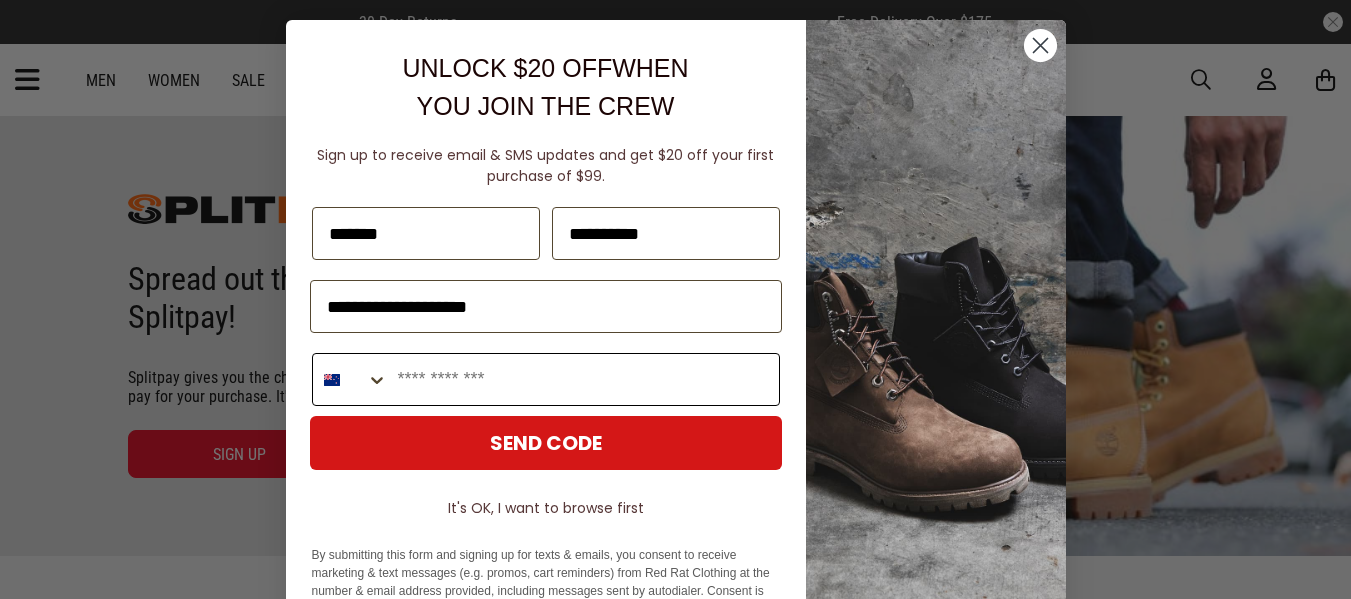 type on "**********" 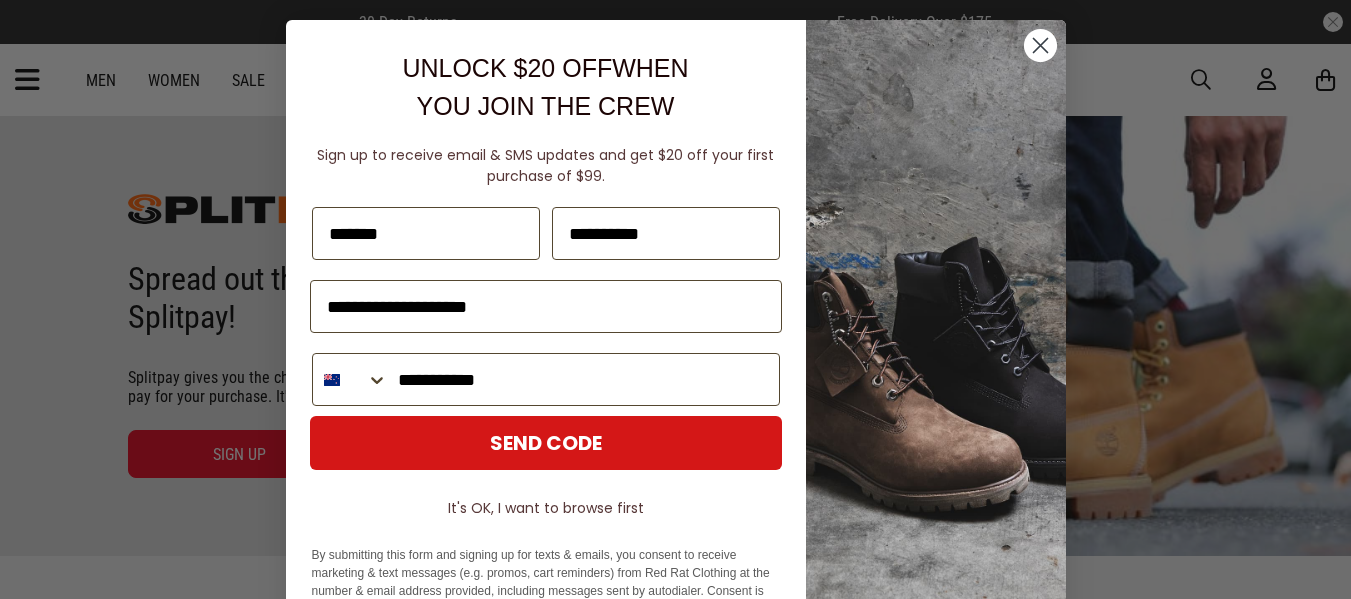 type on "**********" 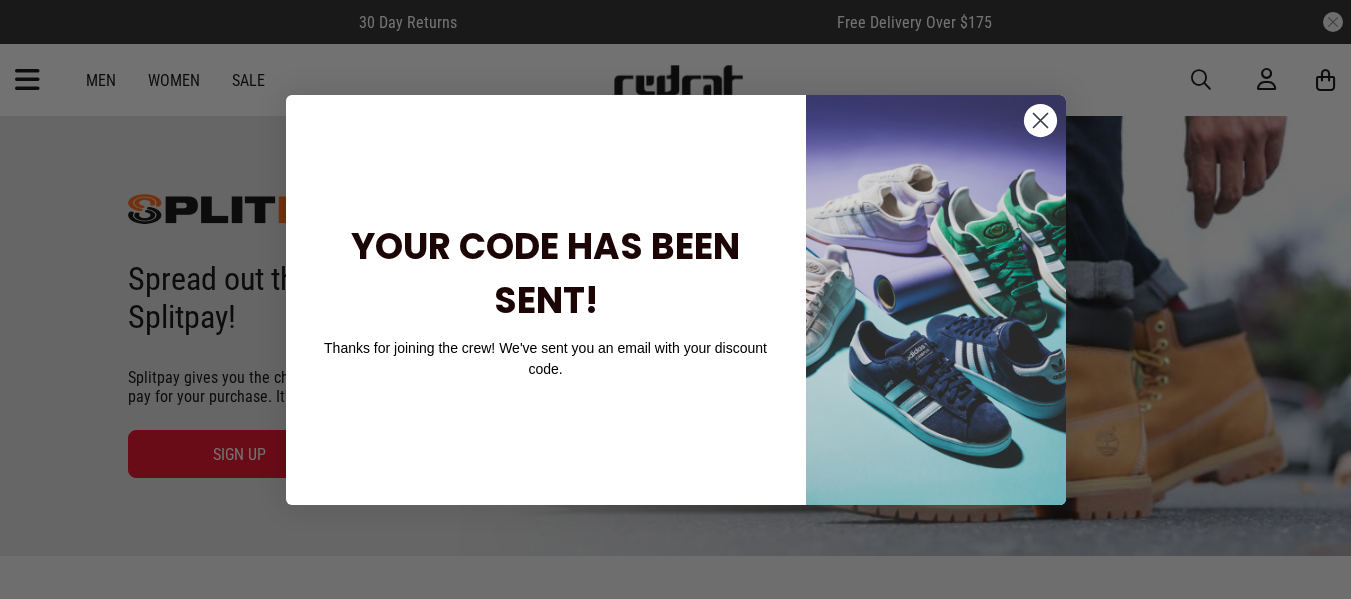 click 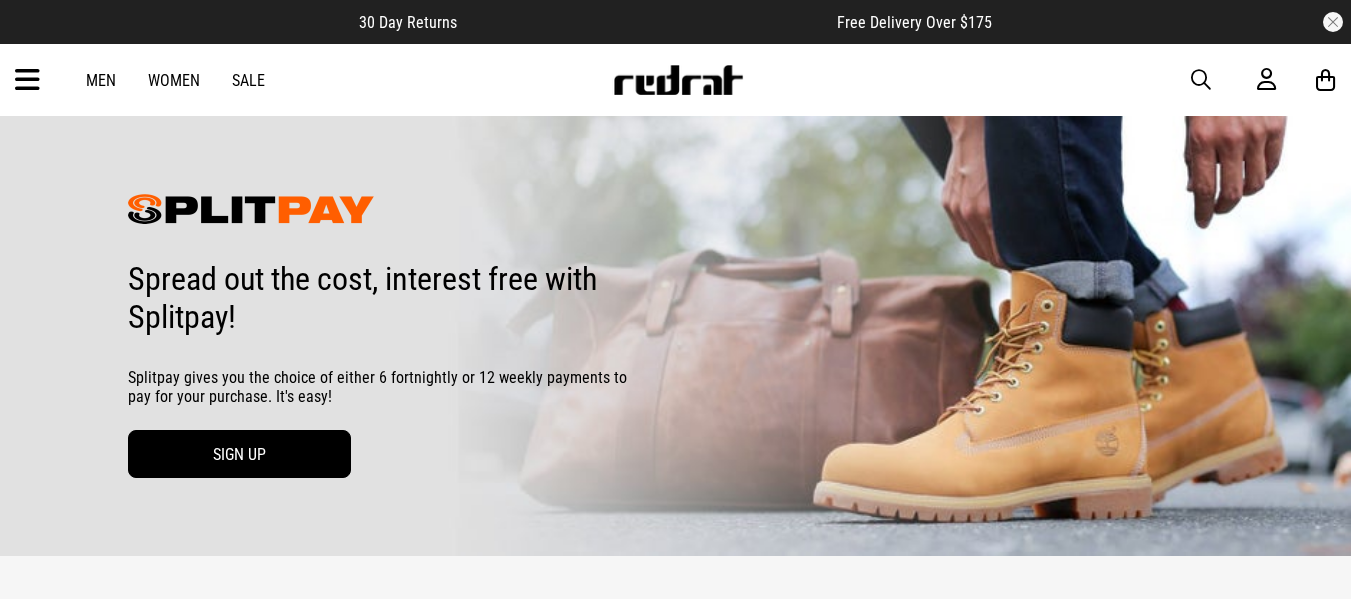 click on "SIGN UP" at bounding box center (239, 454) 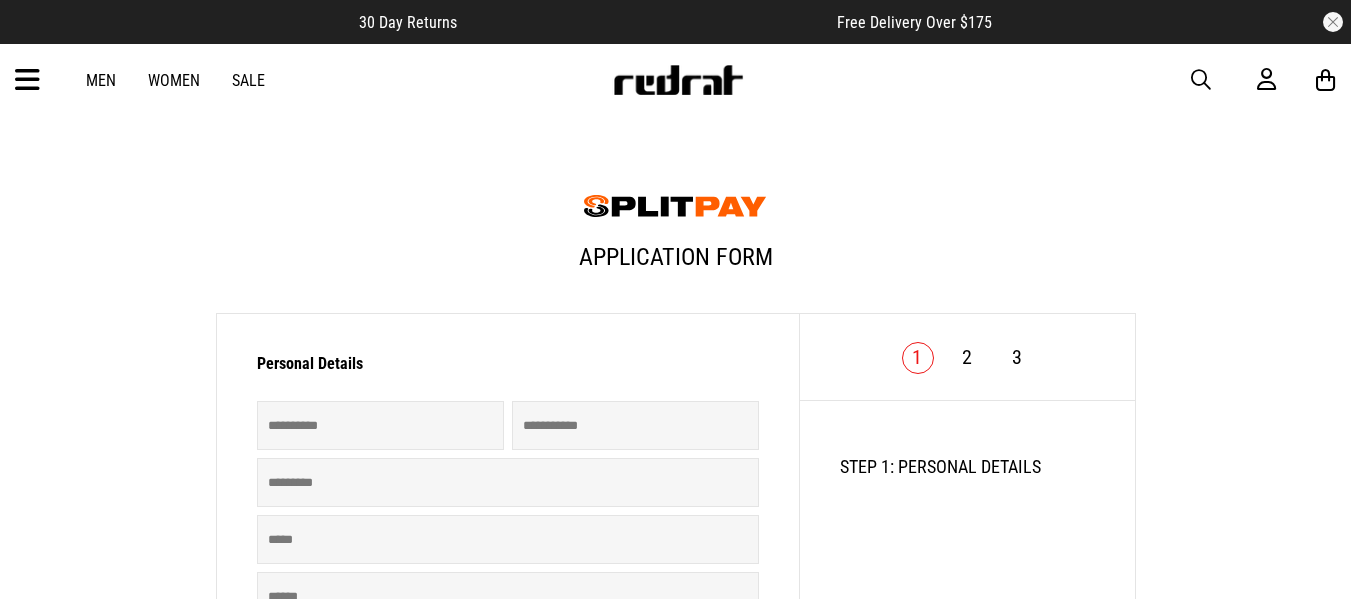 scroll, scrollTop: 0, scrollLeft: 0, axis: both 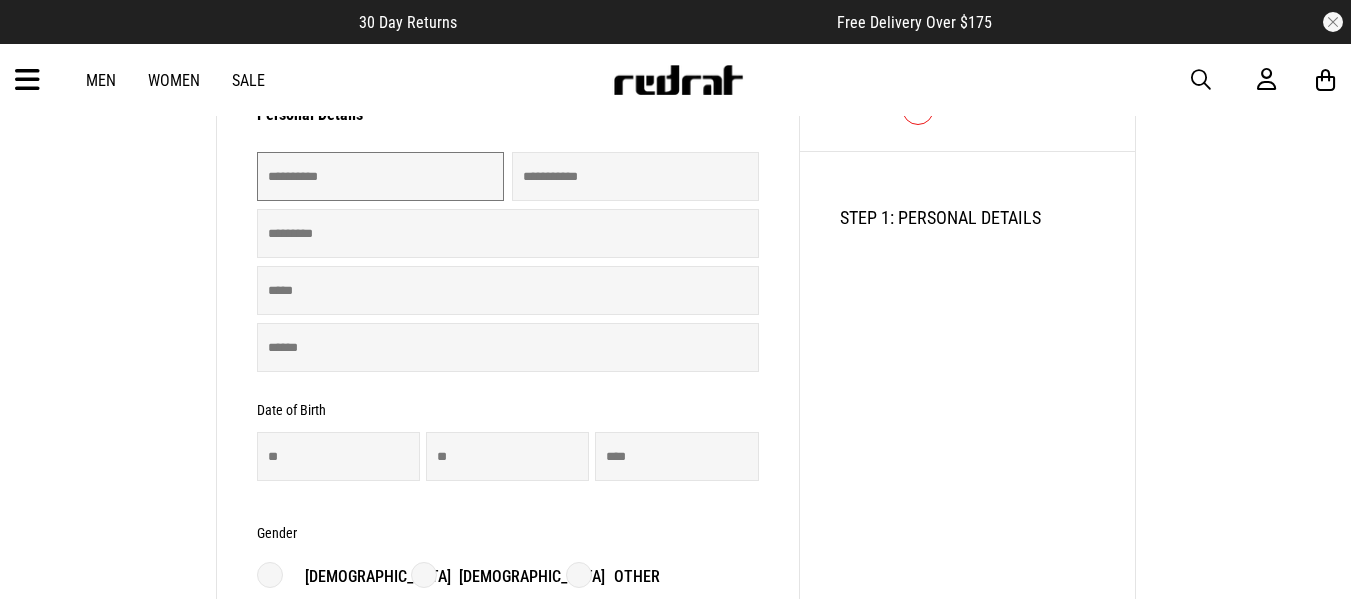 click at bounding box center [380, 176] 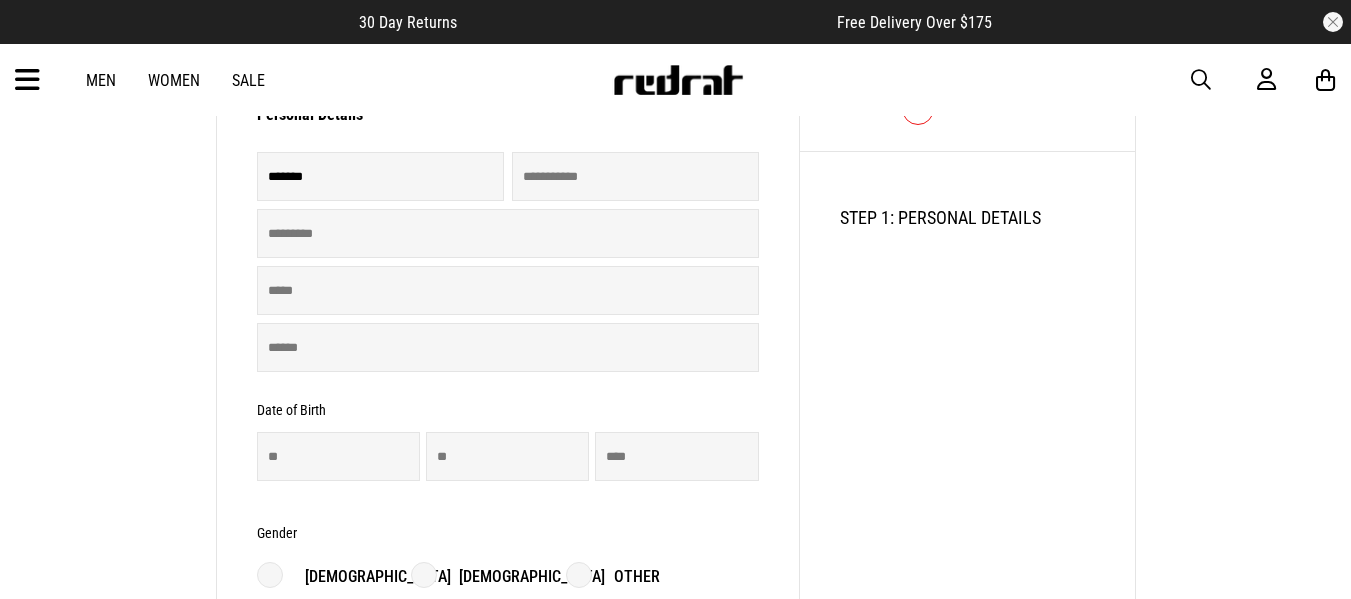 type on "**********" 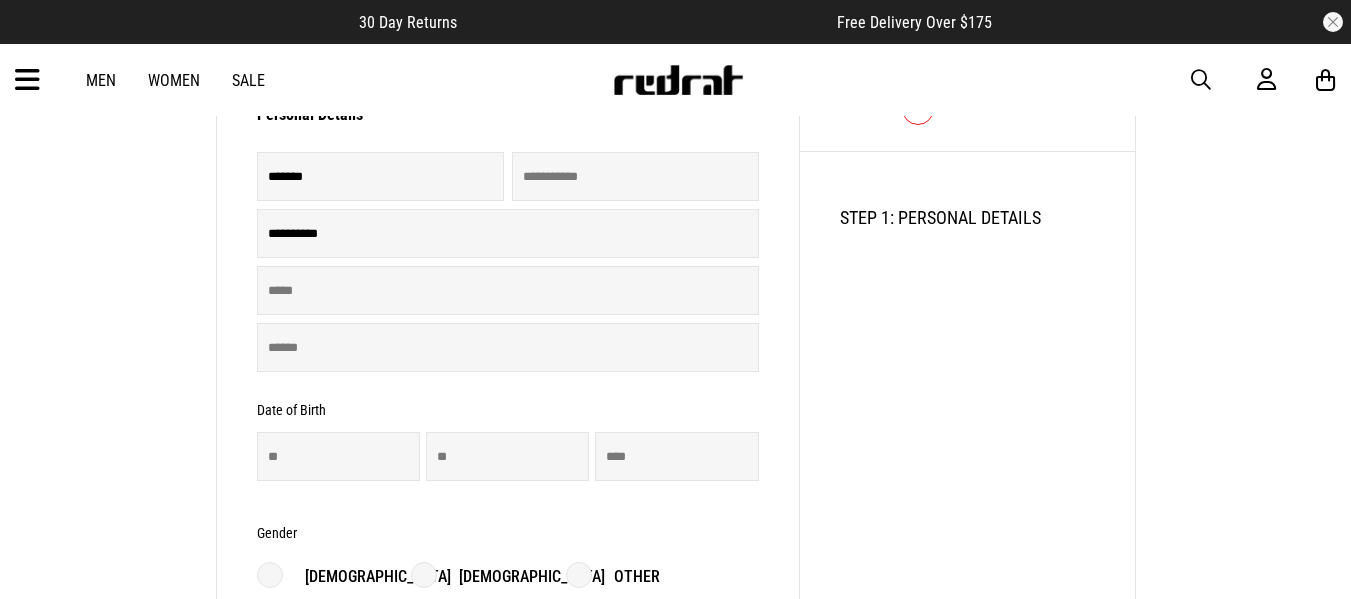 type on "**" 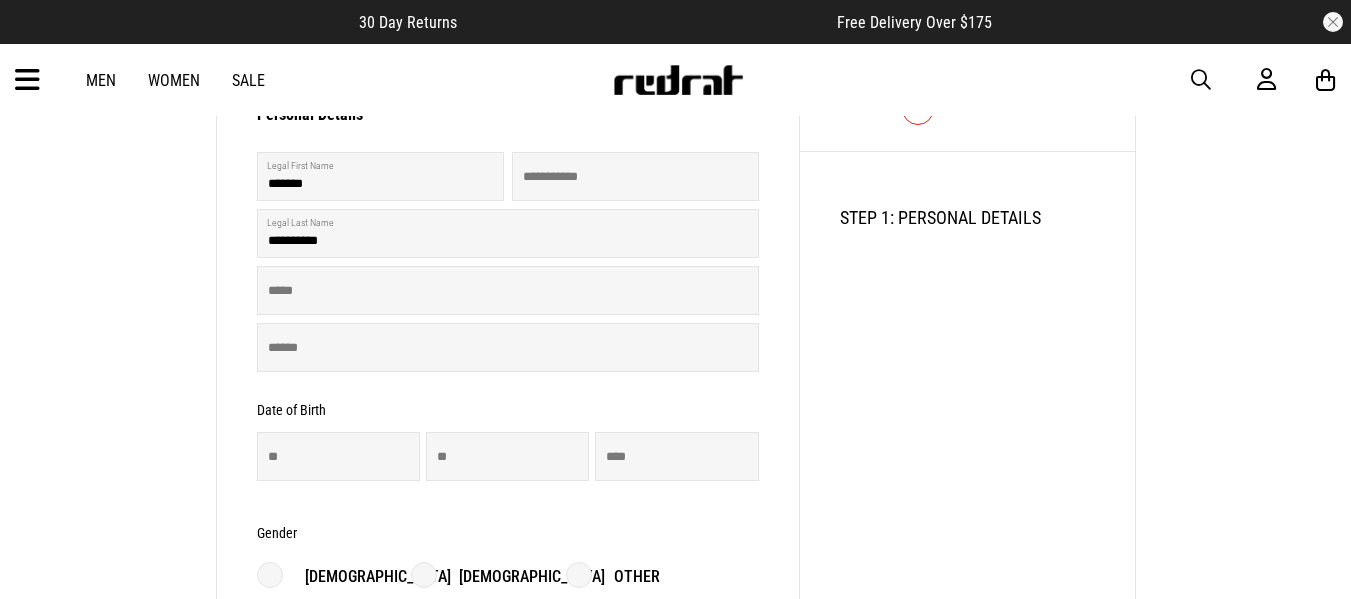 click on "Invalid Mobile" at bounding box center [508, 347] 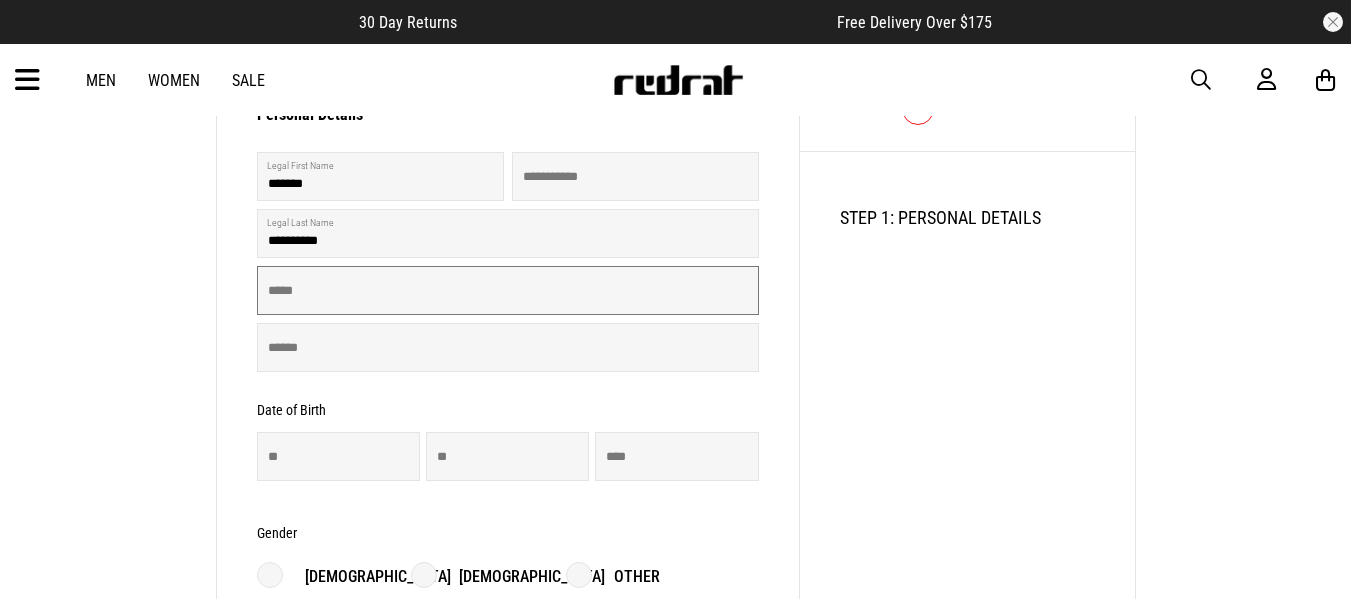 click at bounding box center (508, 290) 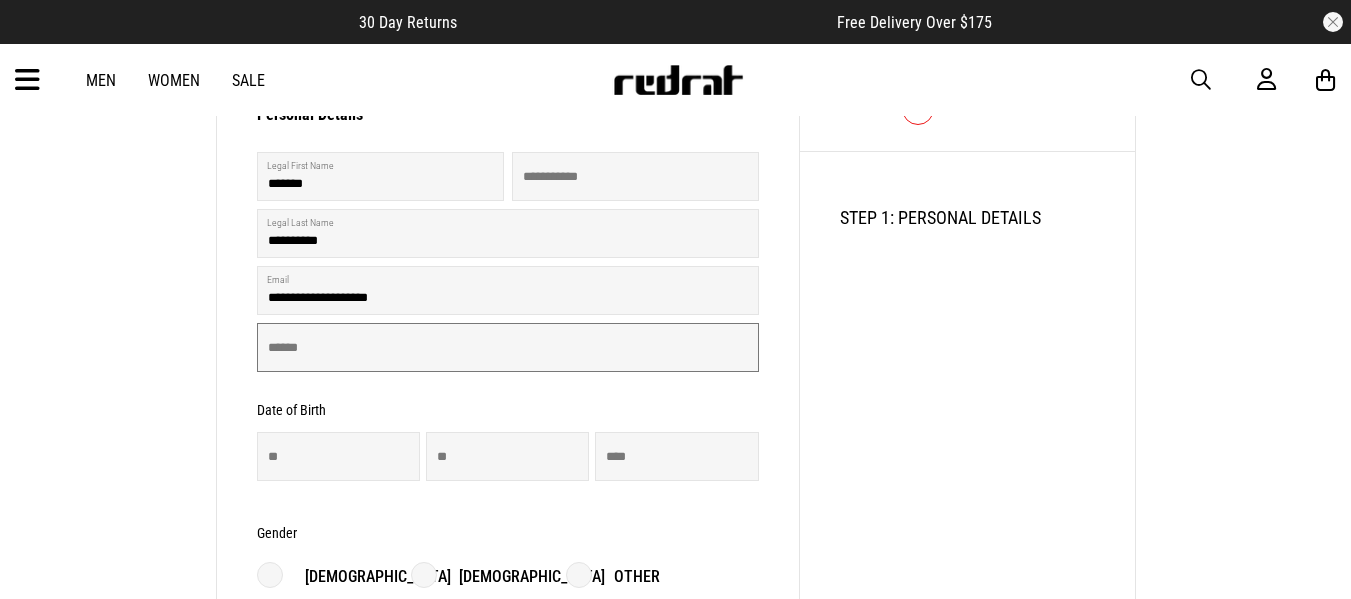 click at bounding box center (508, 347) 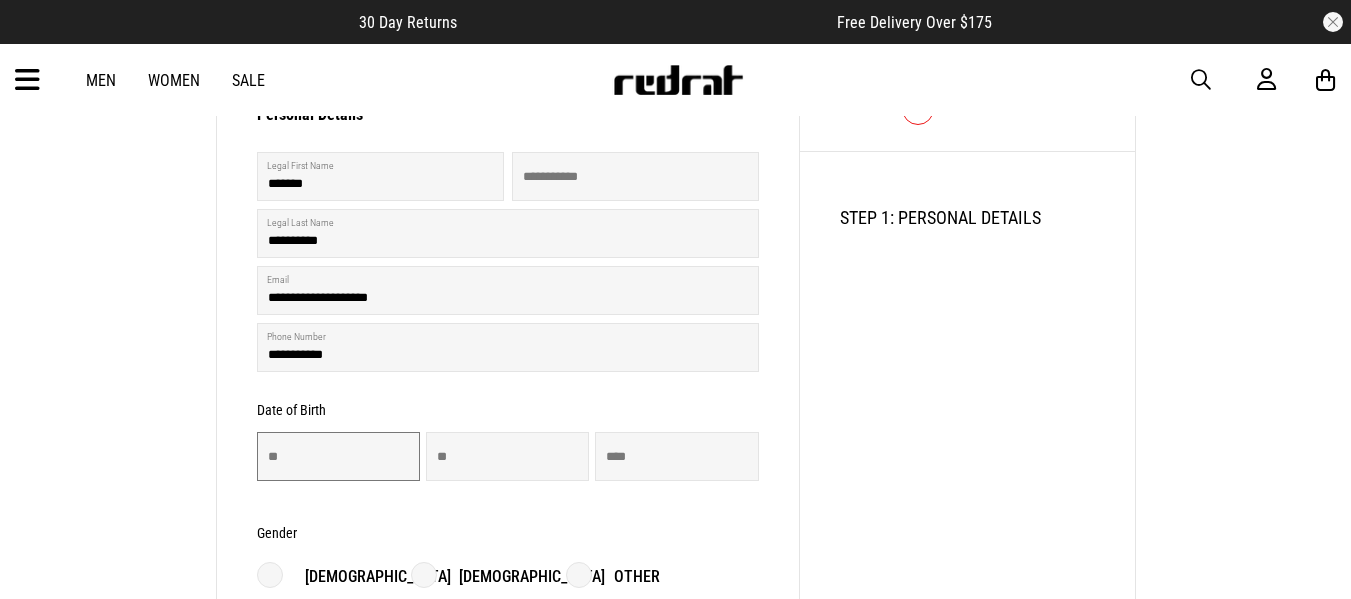 click at bounding box center (338, 456) 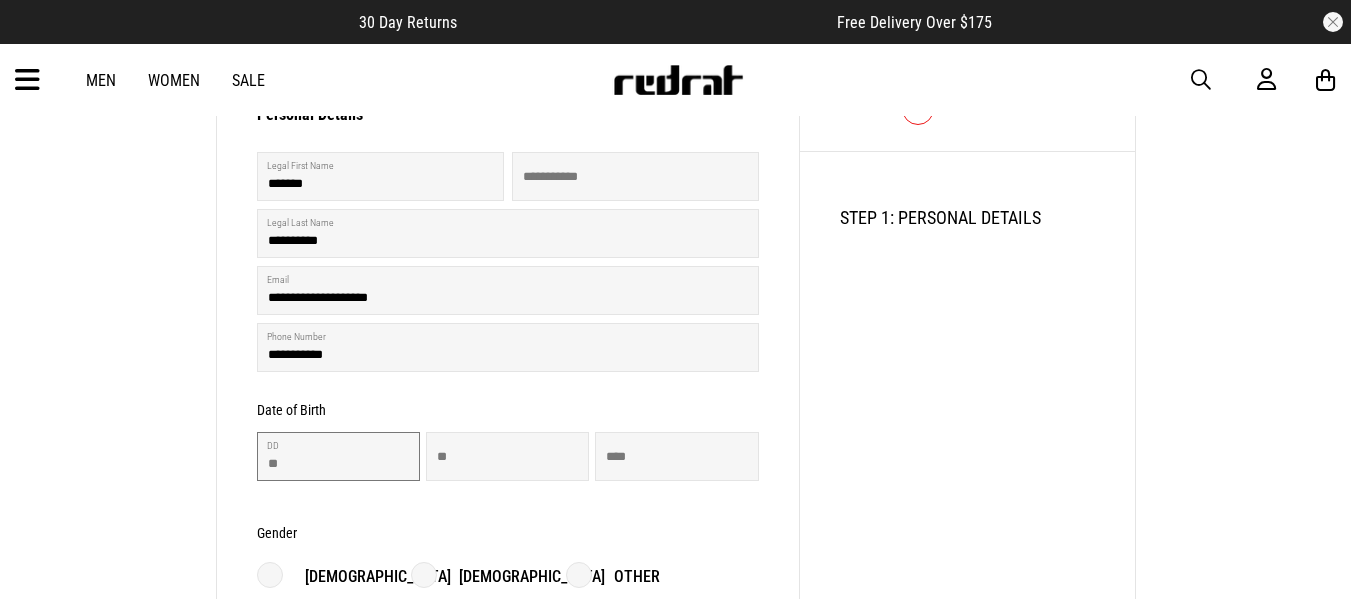 type on "**" 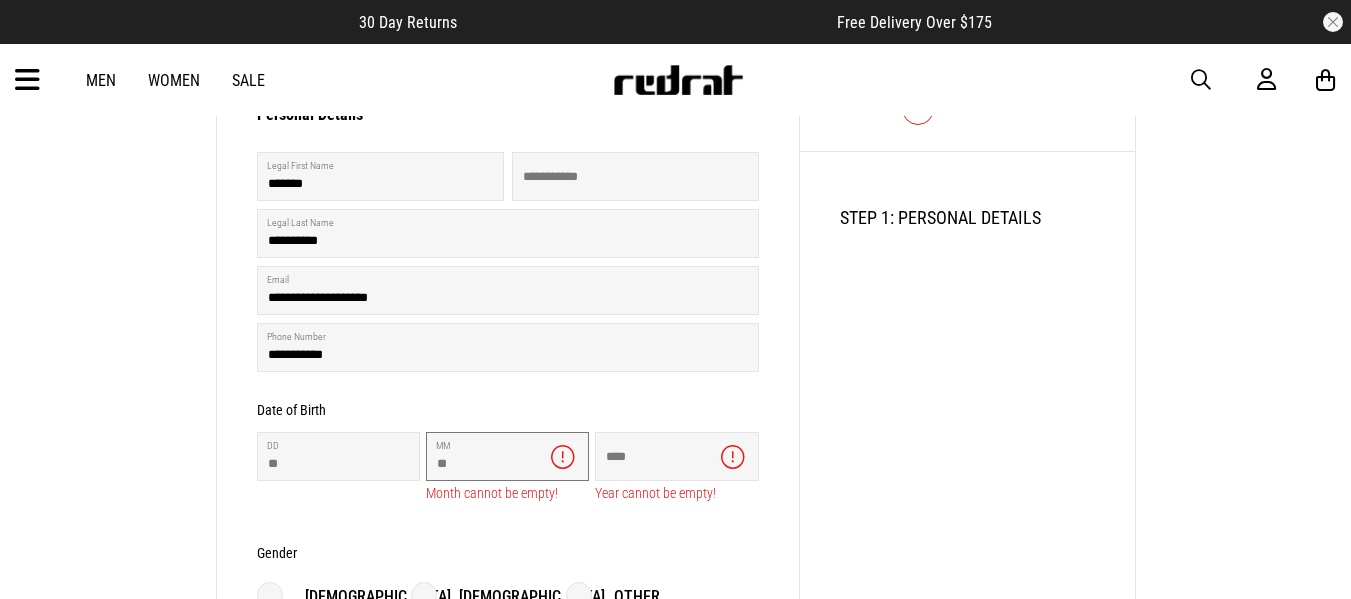 type on "**" 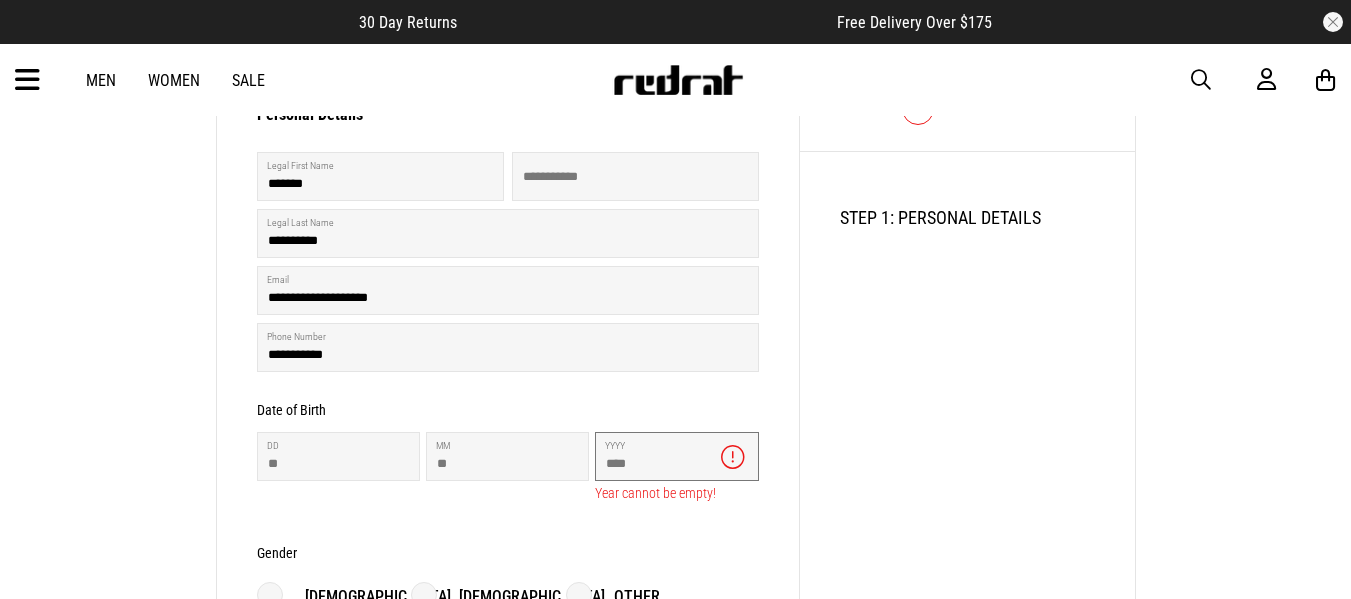 type on "****" 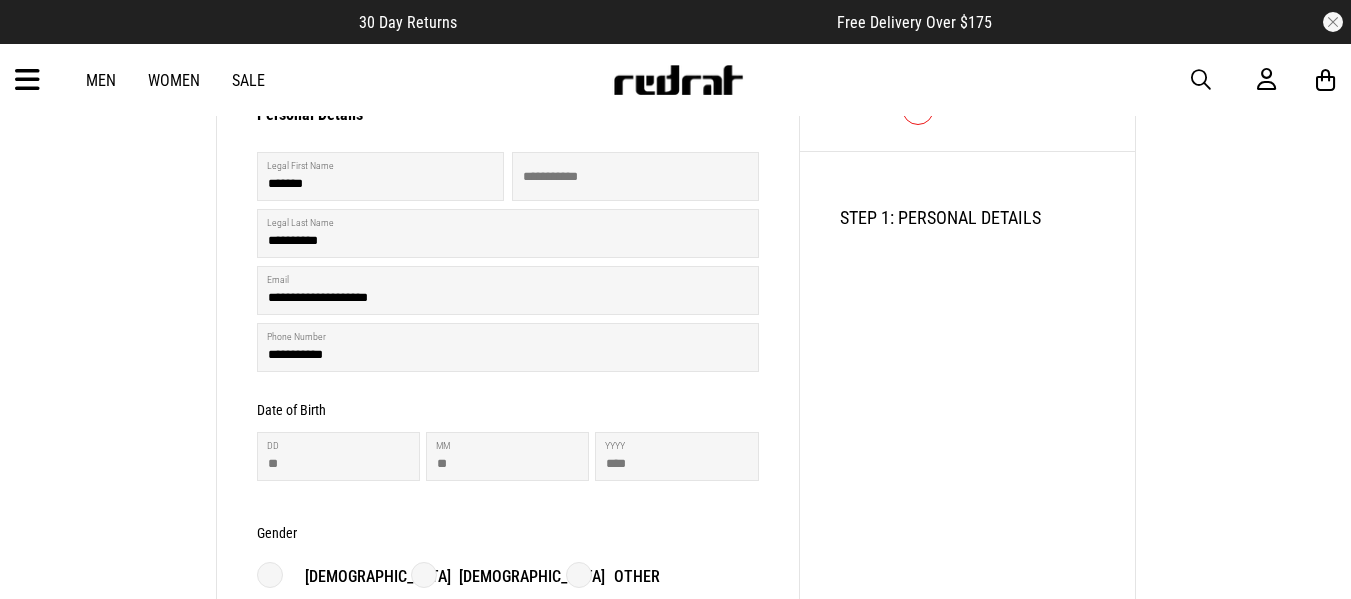 click on "Female" at bounding box center [508, 577] 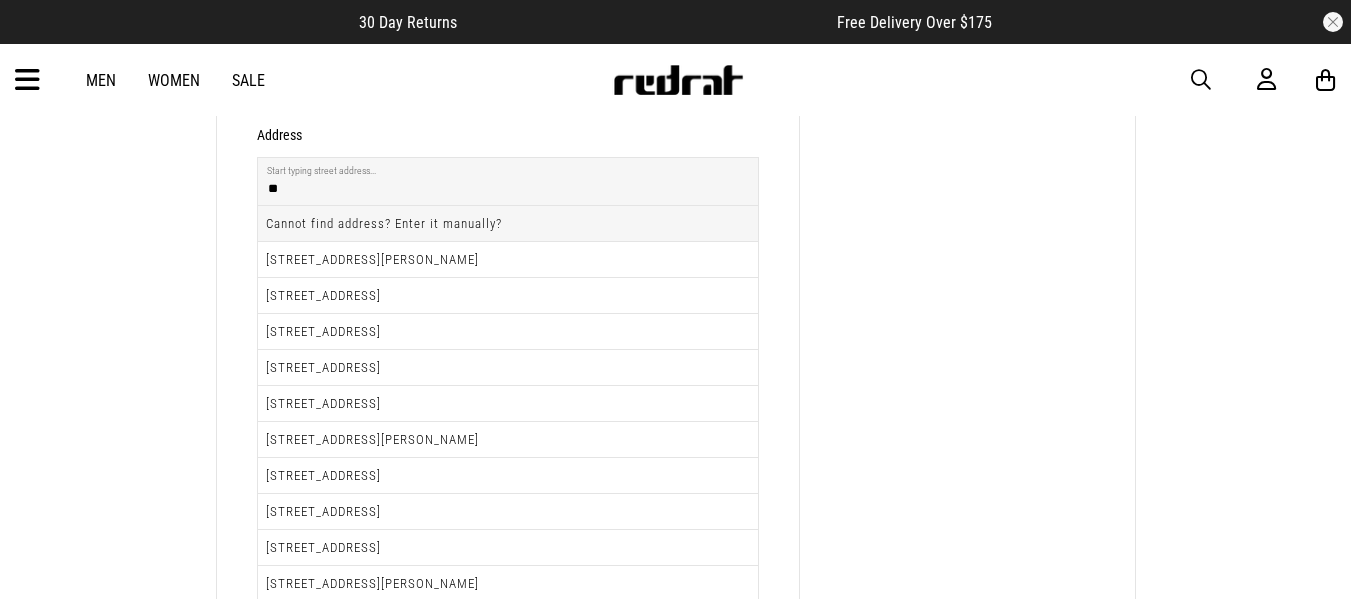 scroll, scrollTop: 763, scrollLeft: 0, axis: vertical 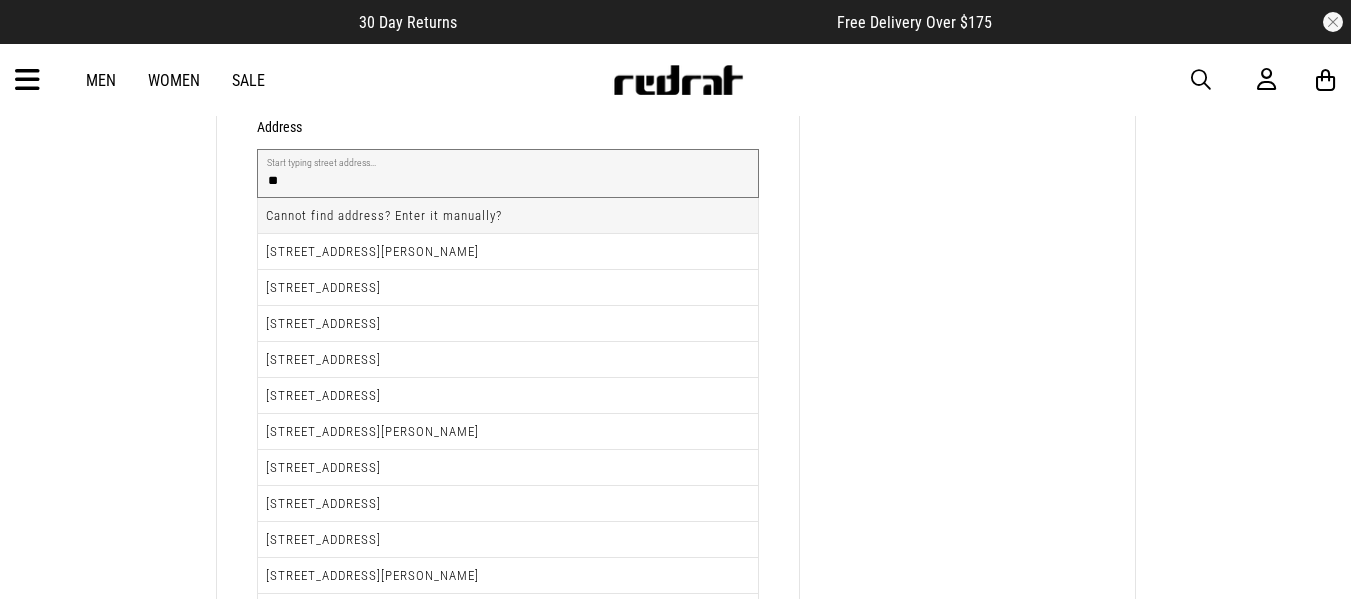 click on "**" at bounding box center (508, 173) 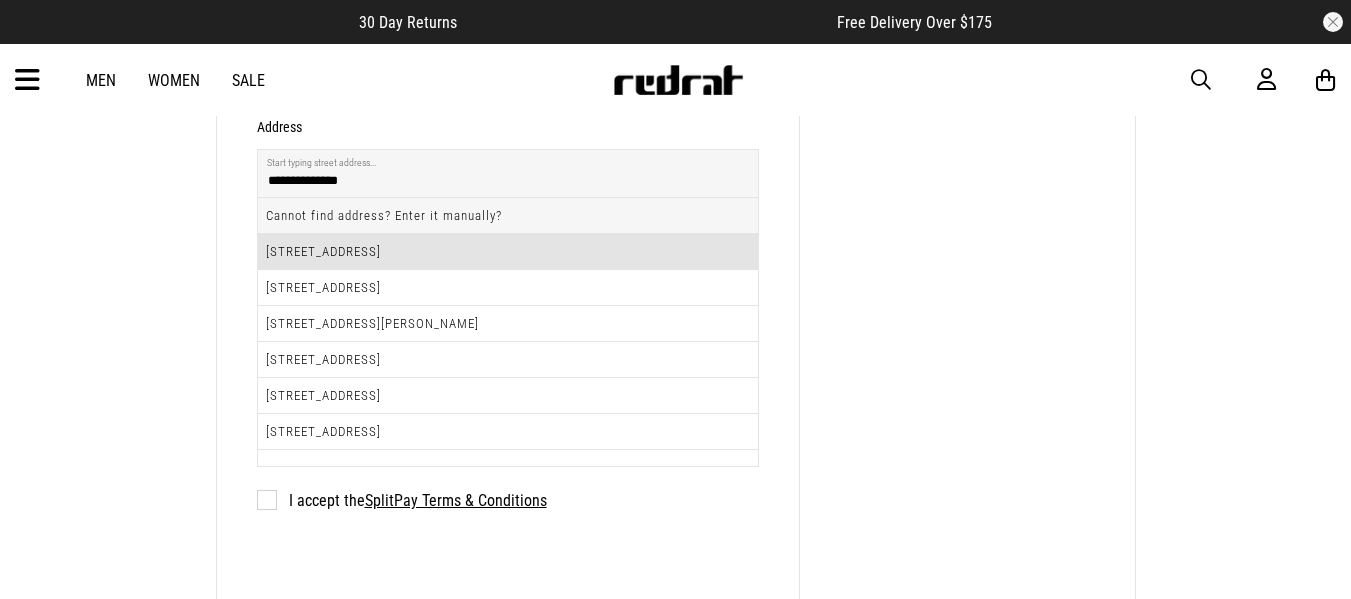 click on "26 Bellevue Road, Brookfield, Tauranga 3110" at bounding box center [508, 252] 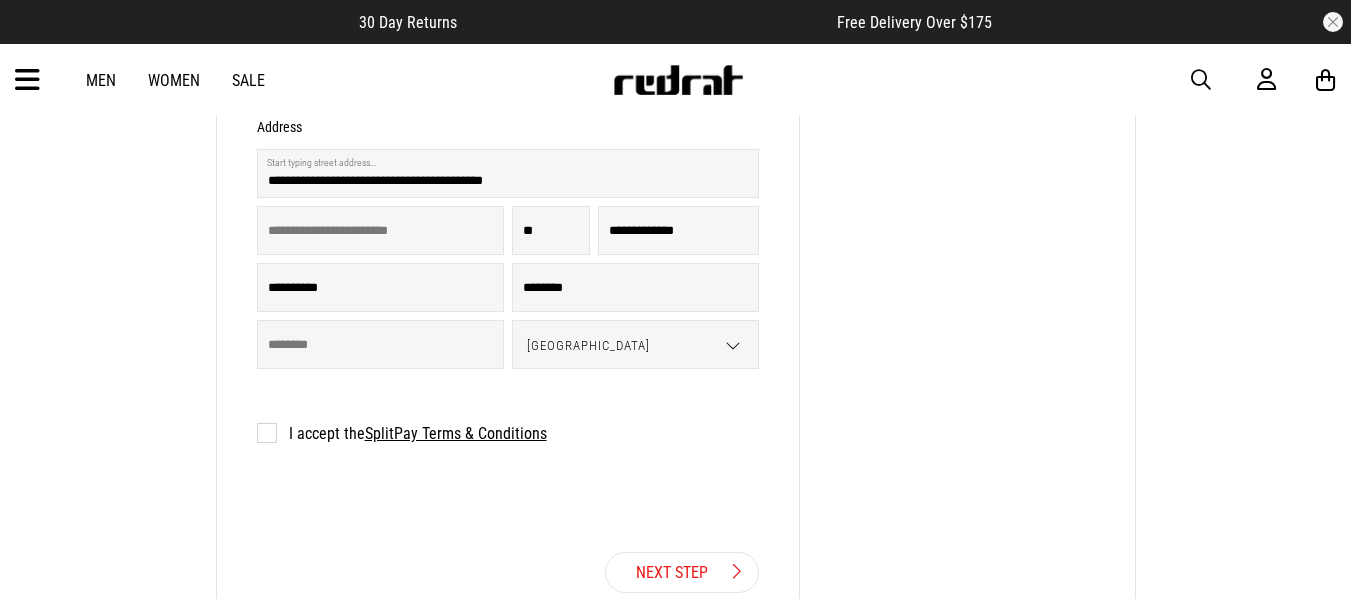 click on "Next Step" at bounding box center [682, 572] 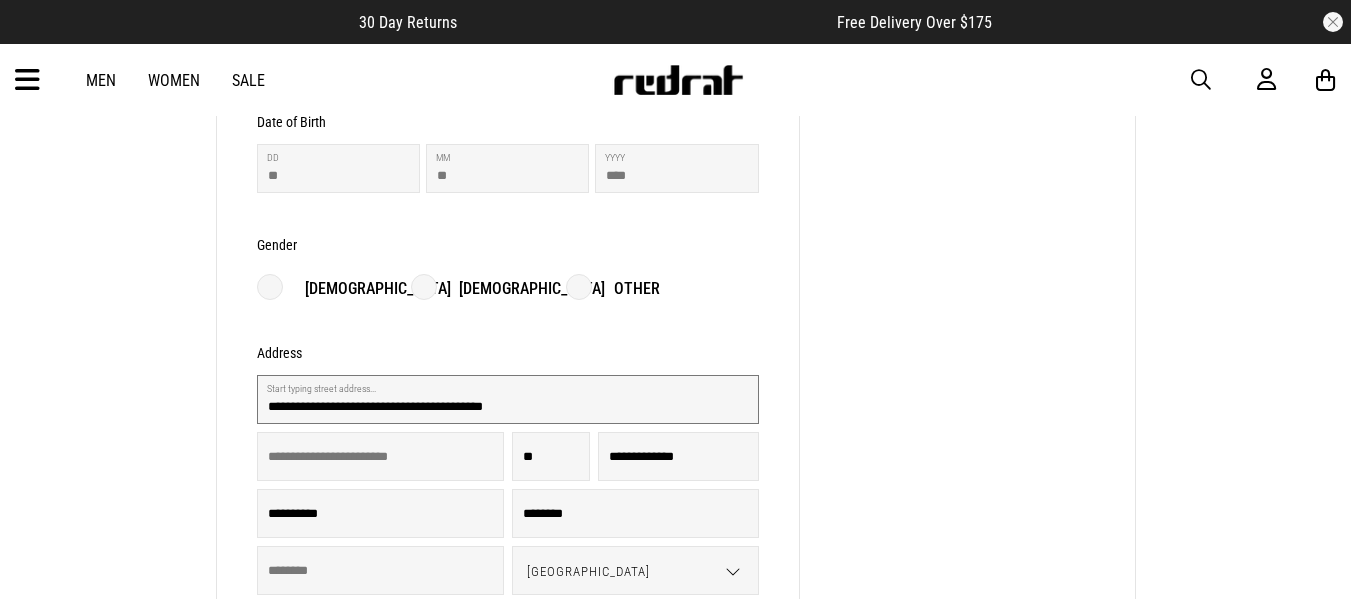 type on "**********" 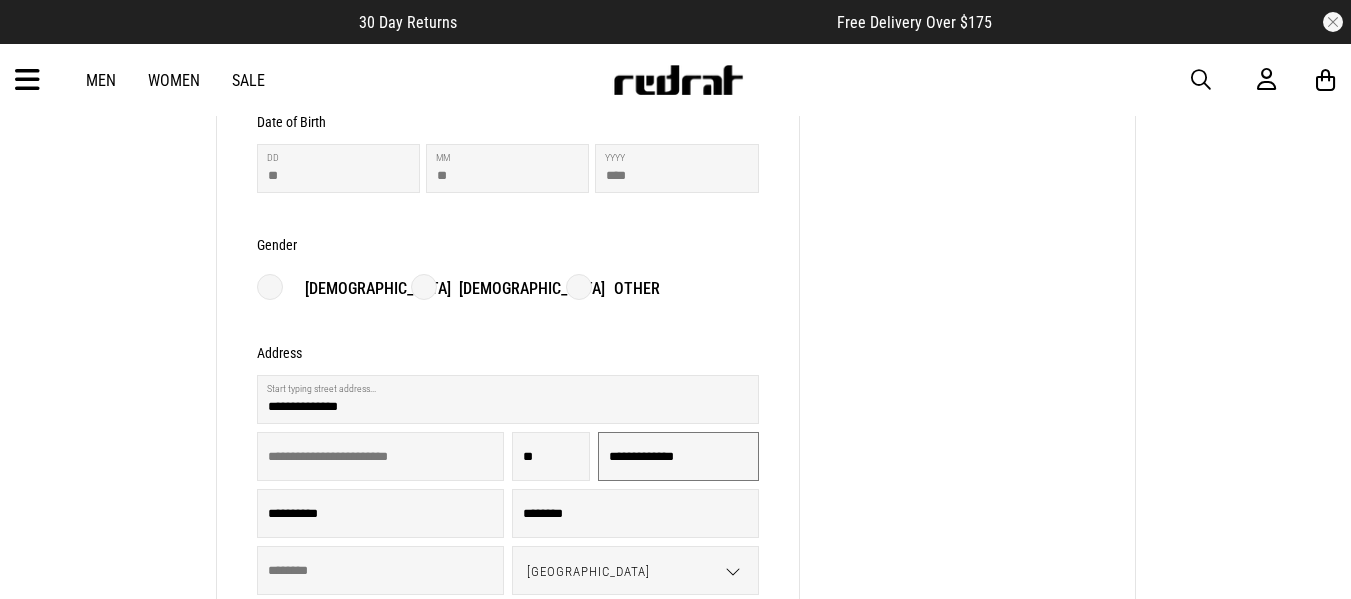type on "**********" 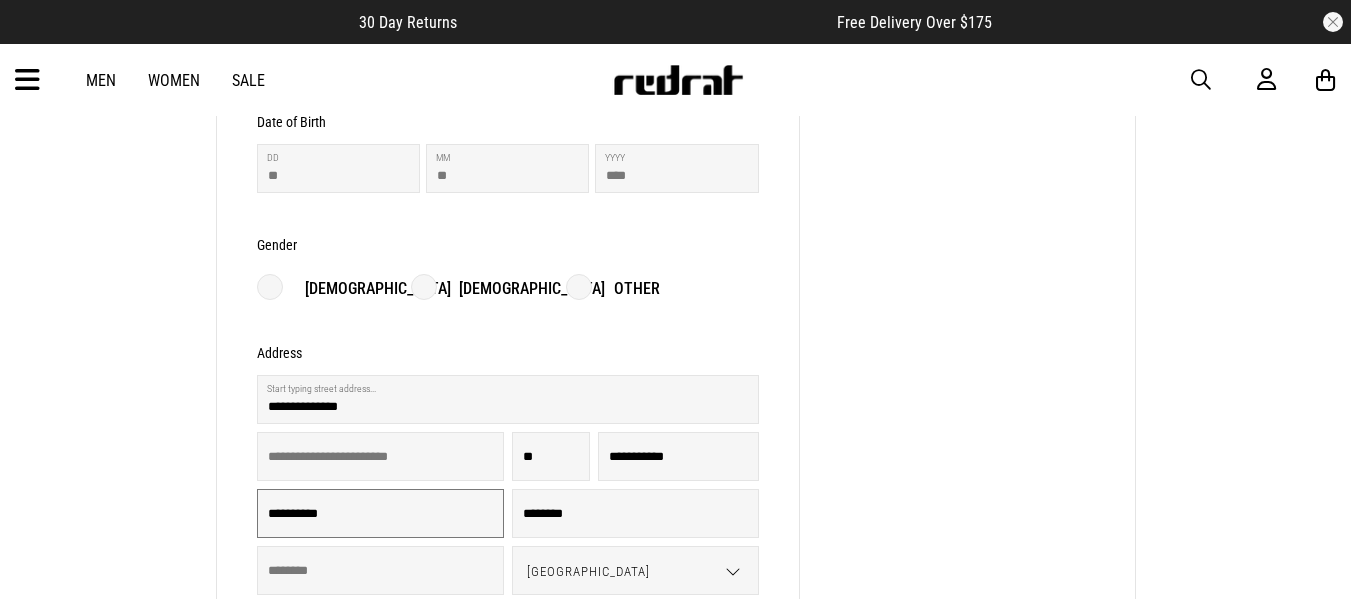 type on "********" 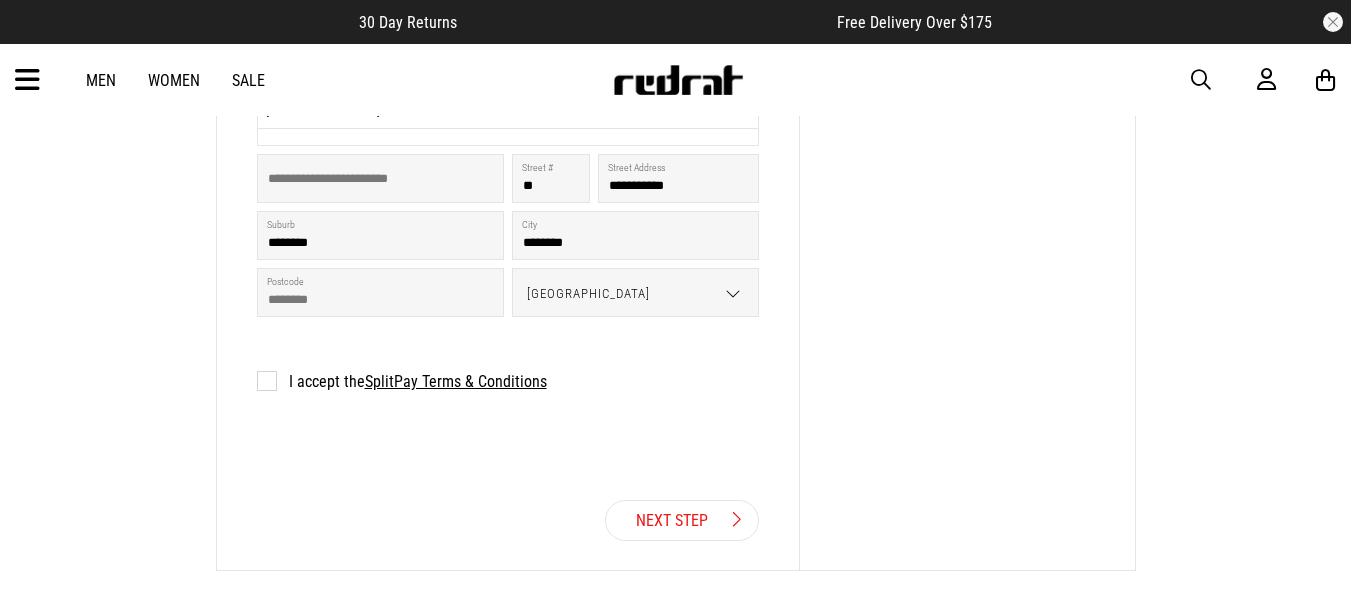 scroll, scrollTop: 1093, scrollLeft: 0, axis: vertical 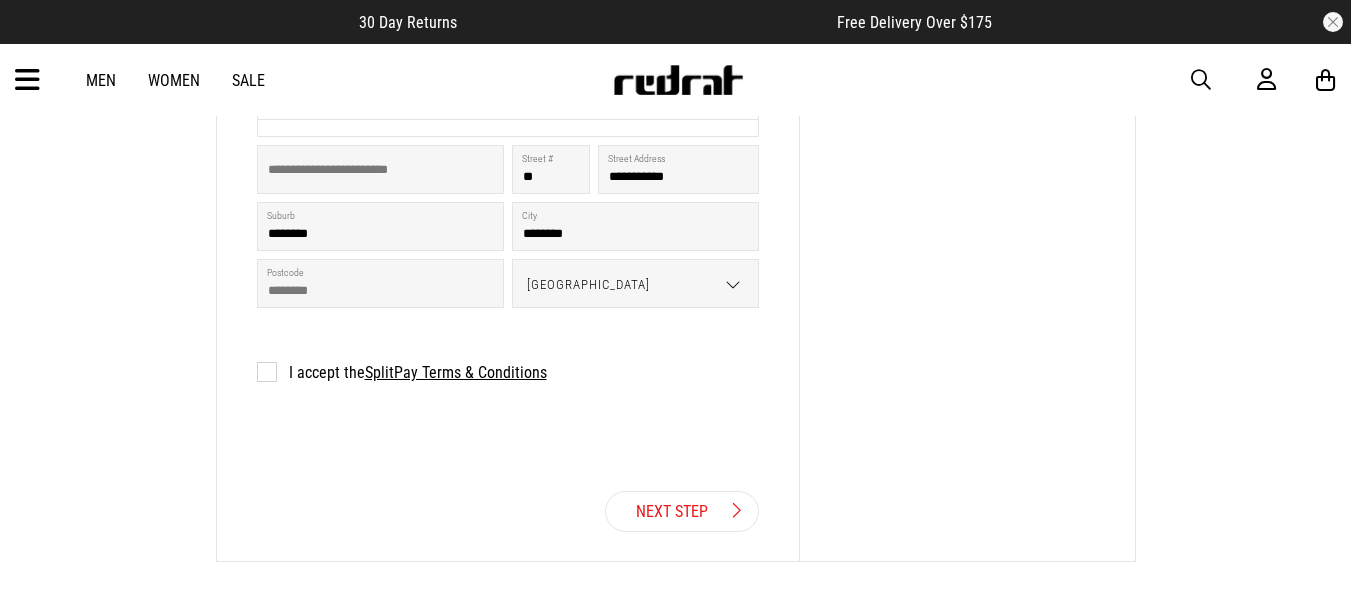 click on "I accept the  SplitPay Terms & Conditions" at bounding box center [402, 372] 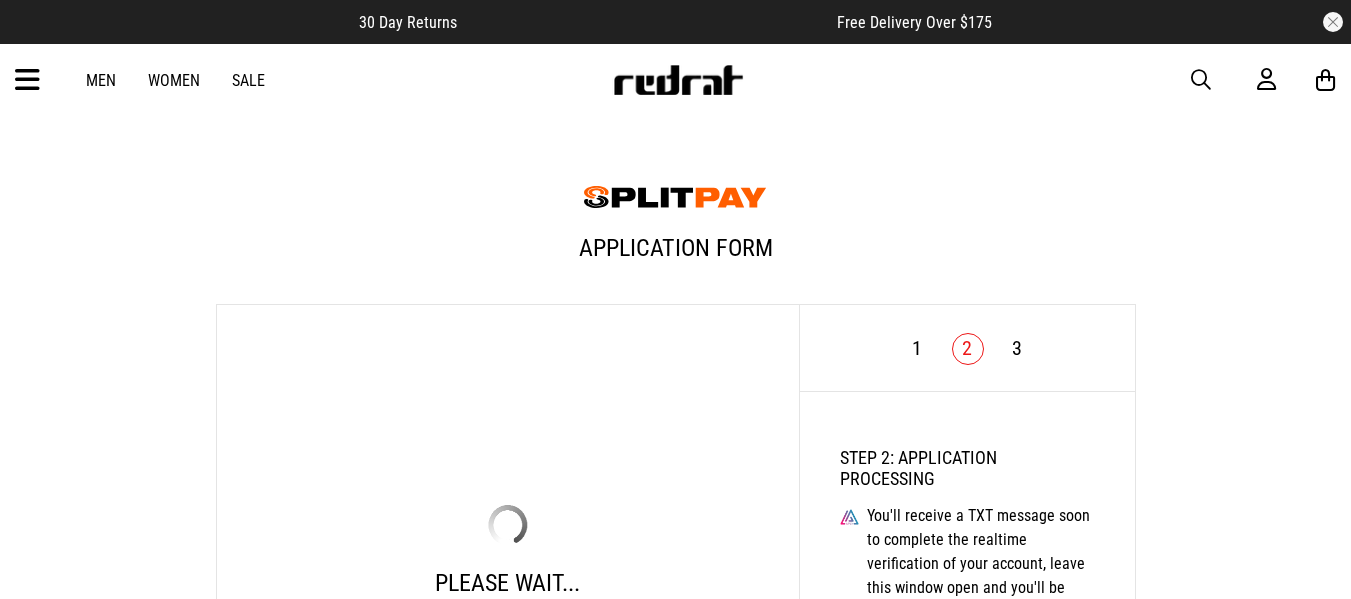 scroll, scrollTop: 0, scrollLeft: 0, axis: both 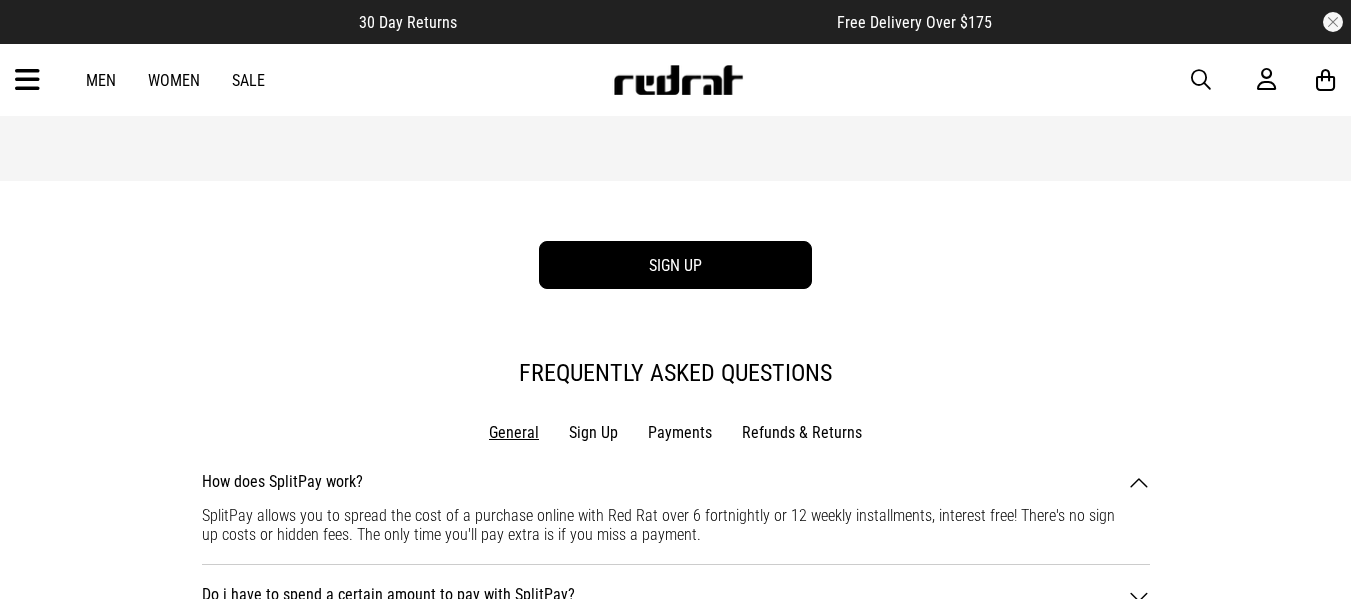 click on "SIGN UP" at bounding box center [675, 265] 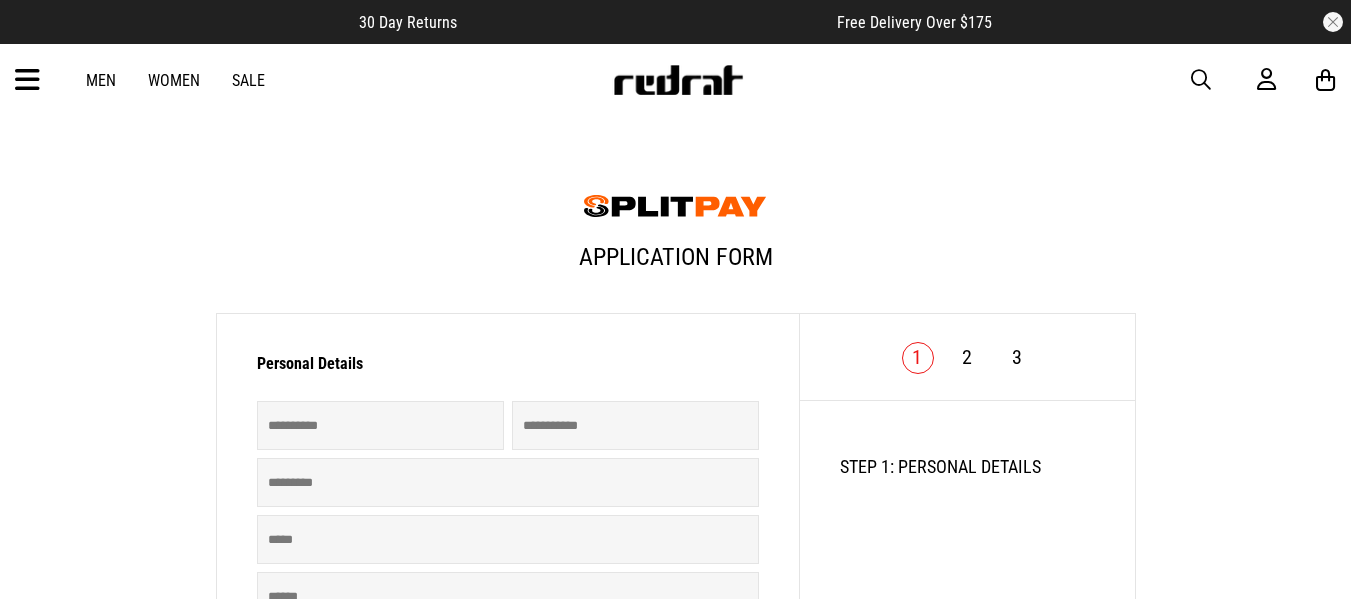 scroll, scrollTop: 0, scrollLeft: 0, axis: both 